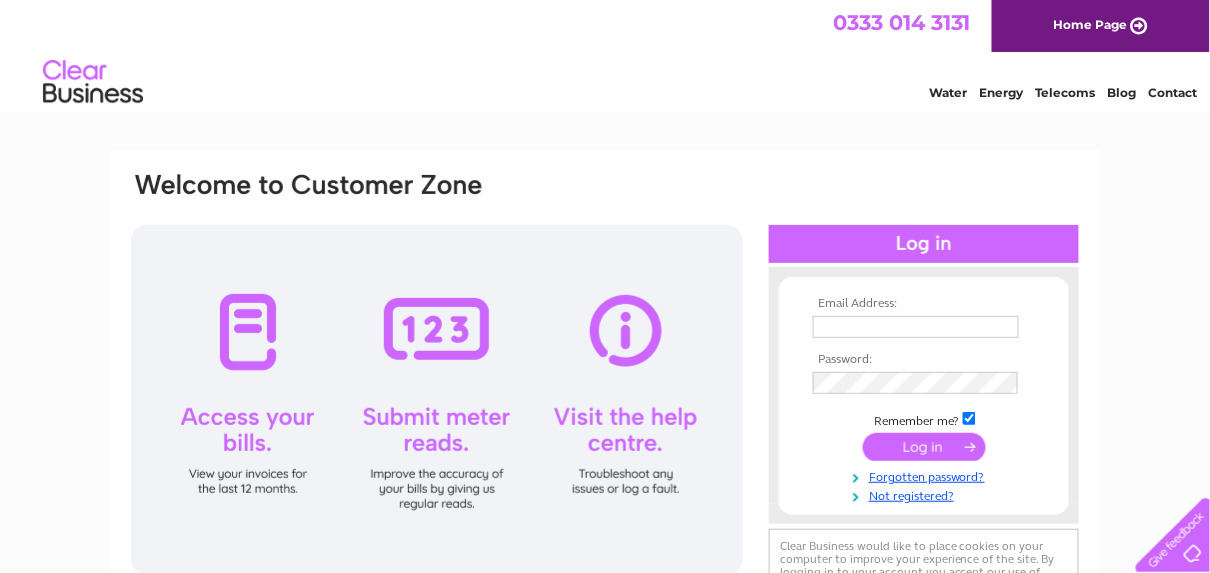 scroll, scrollTop: 0, scrollLeft: 0, axis: both 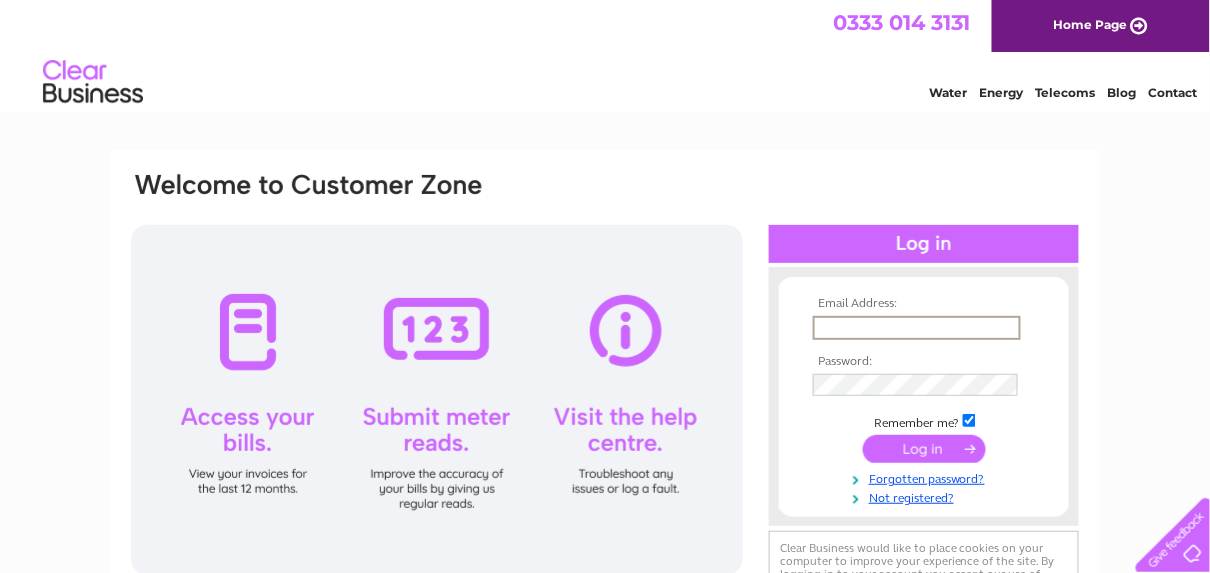type on "nicole@da-rc.co.uk" 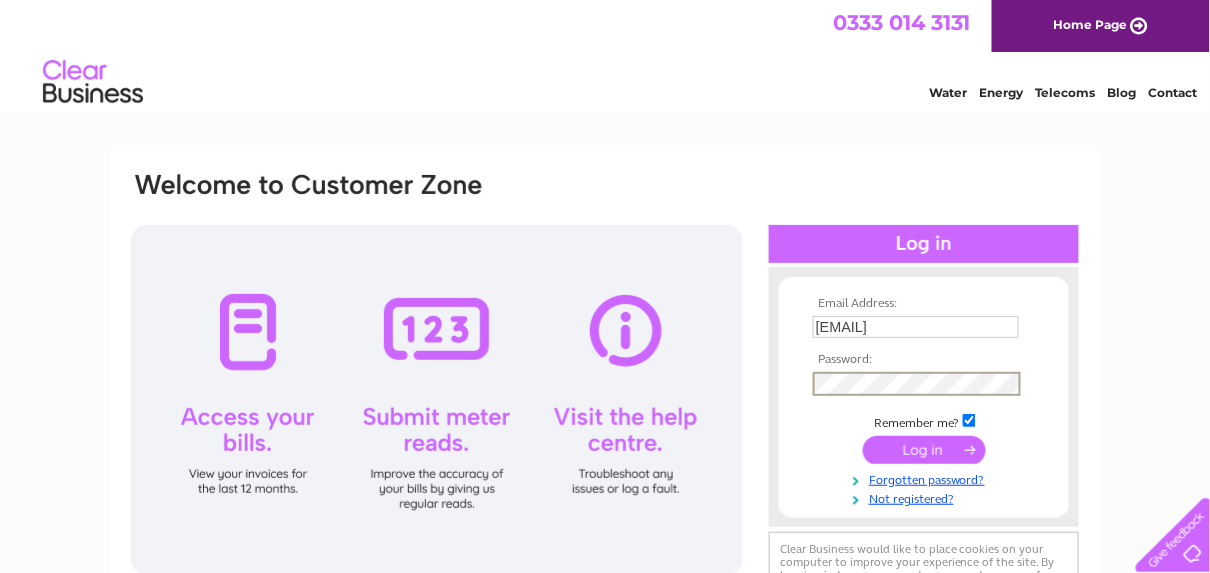 click at bounding box center [924, 450] 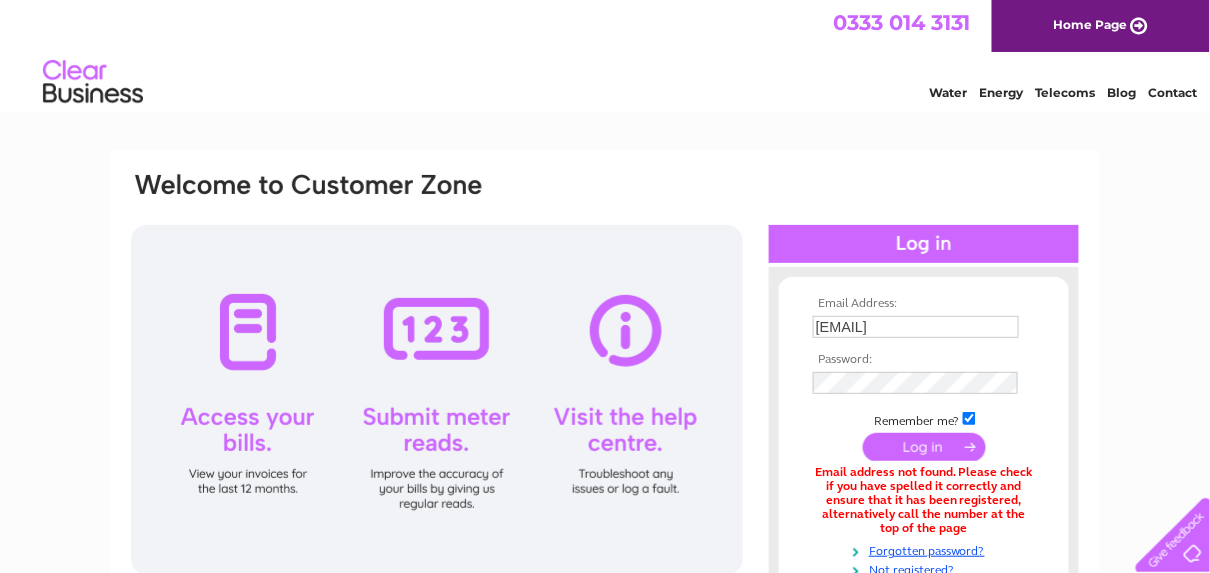 scroll, scrollTop: 0, scrollLeft: 0, axis: both 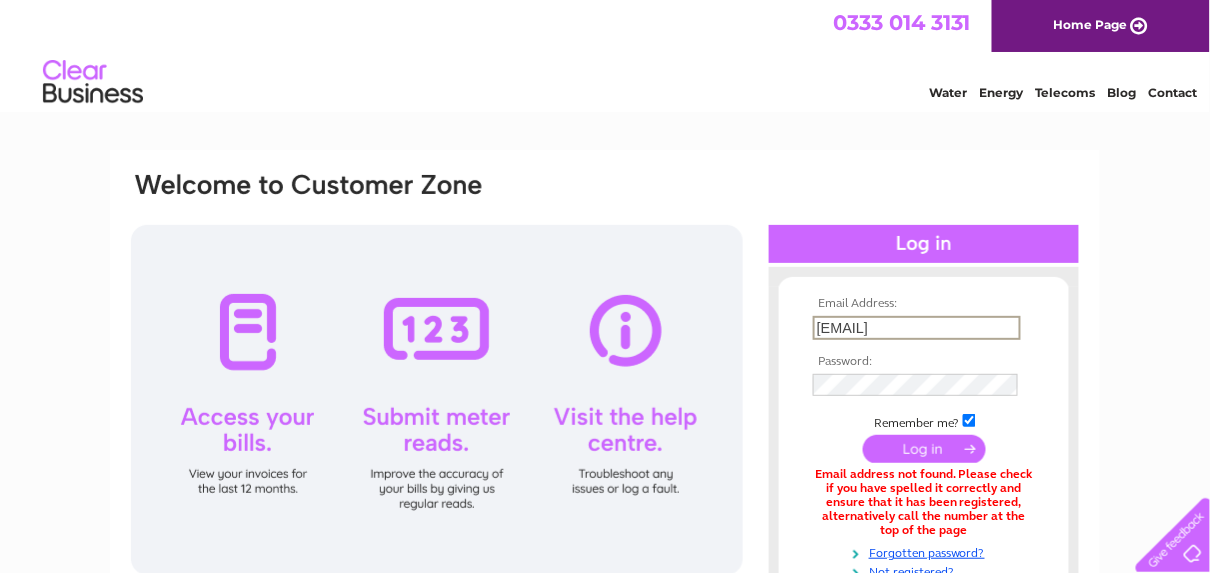 drag, startPoint x: 853, startPoint y: 324, endPoint x: 763, endPoint y: 324, distance: 90 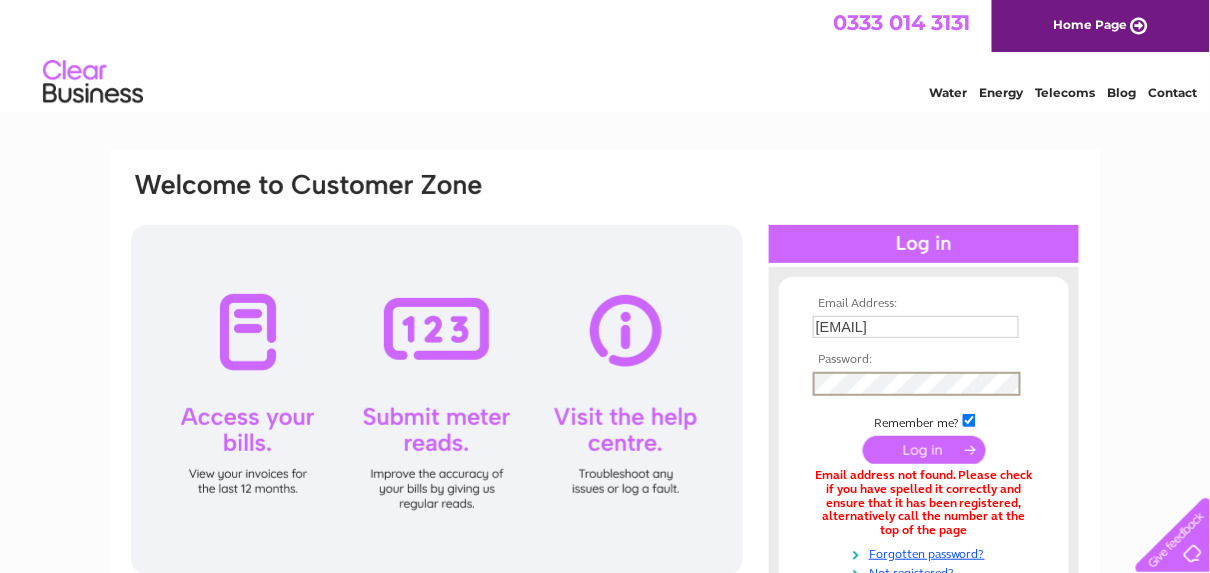 click at bounding box center [924, 450] 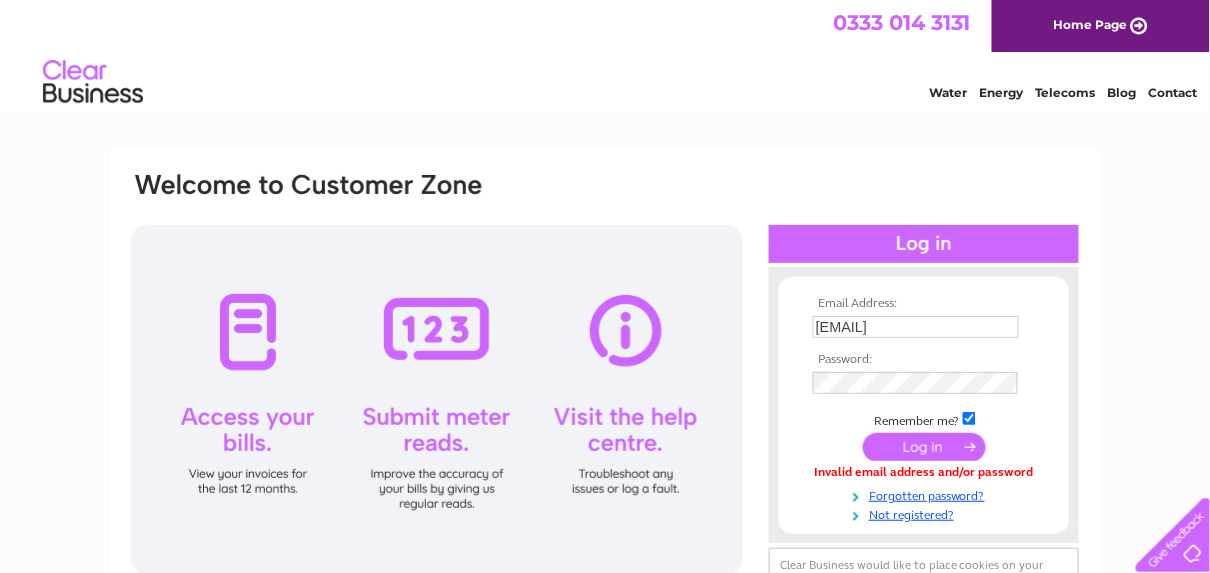 scroll, scrollTop: 0, scrollLeft: 0, axis: both 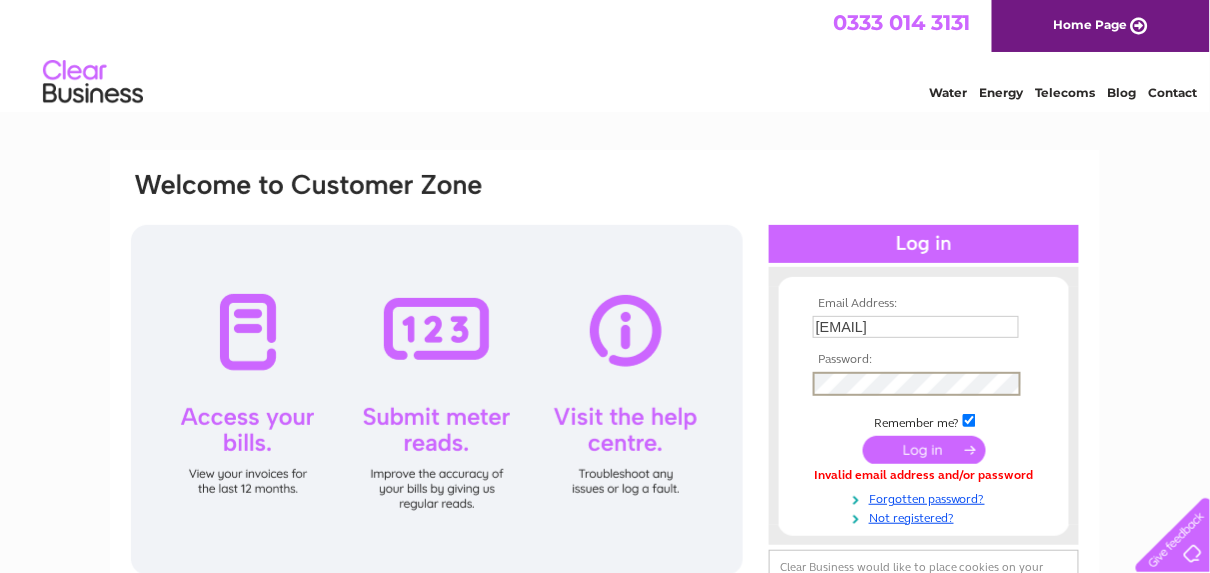 click at bounding box center [924, 450] 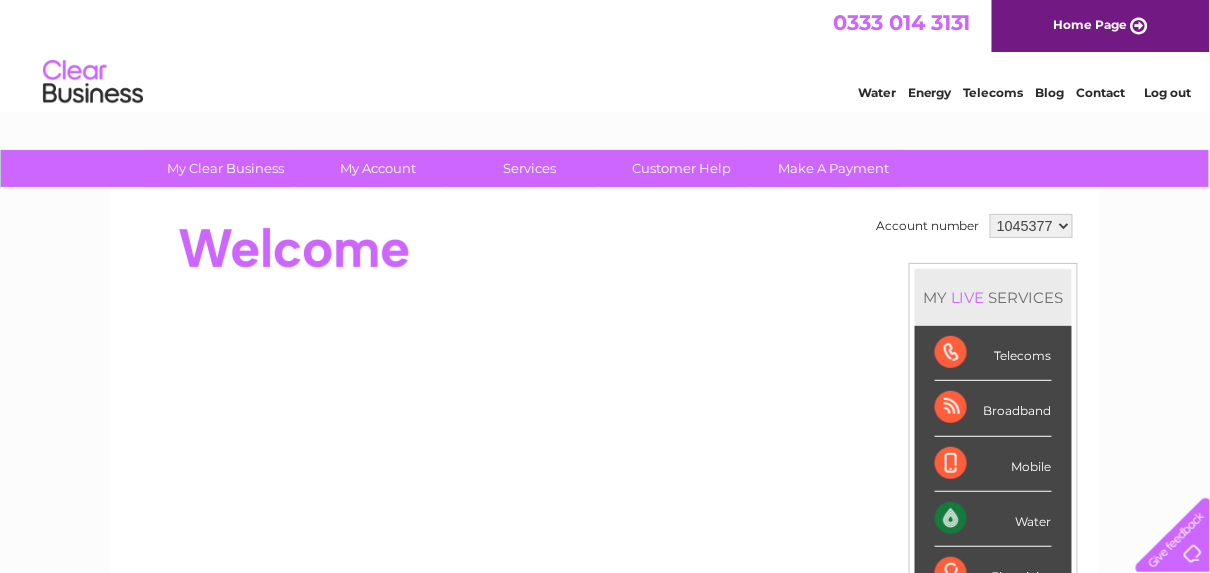 scroll, scrollTop: 0, scrollLeft: 0, axis: both 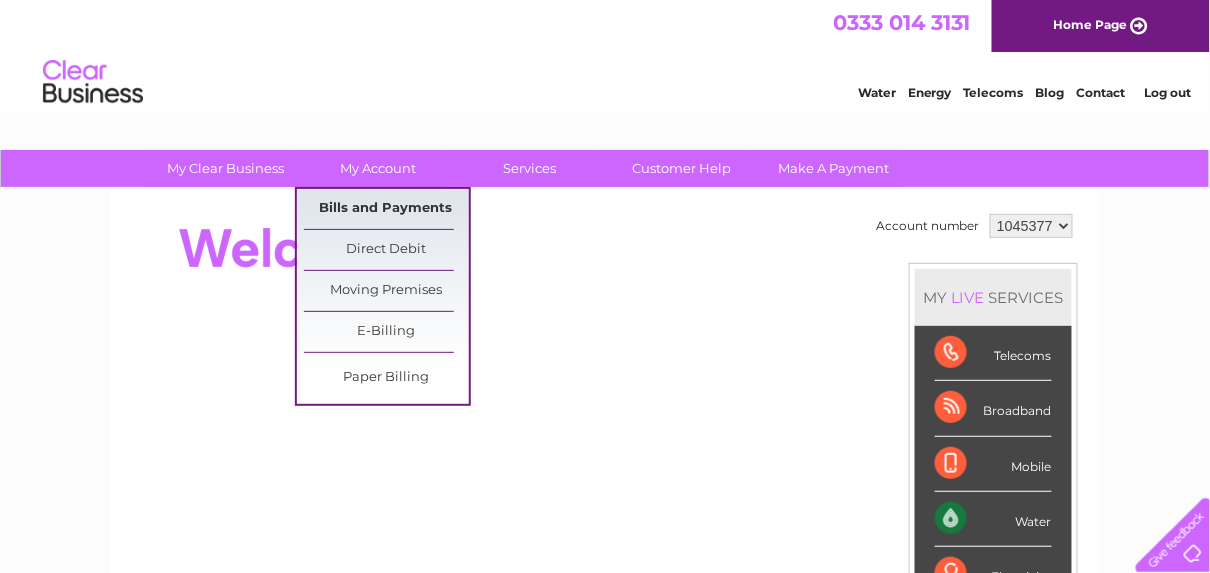 click on "Bills and Payments" at bounding box center [386, 209] 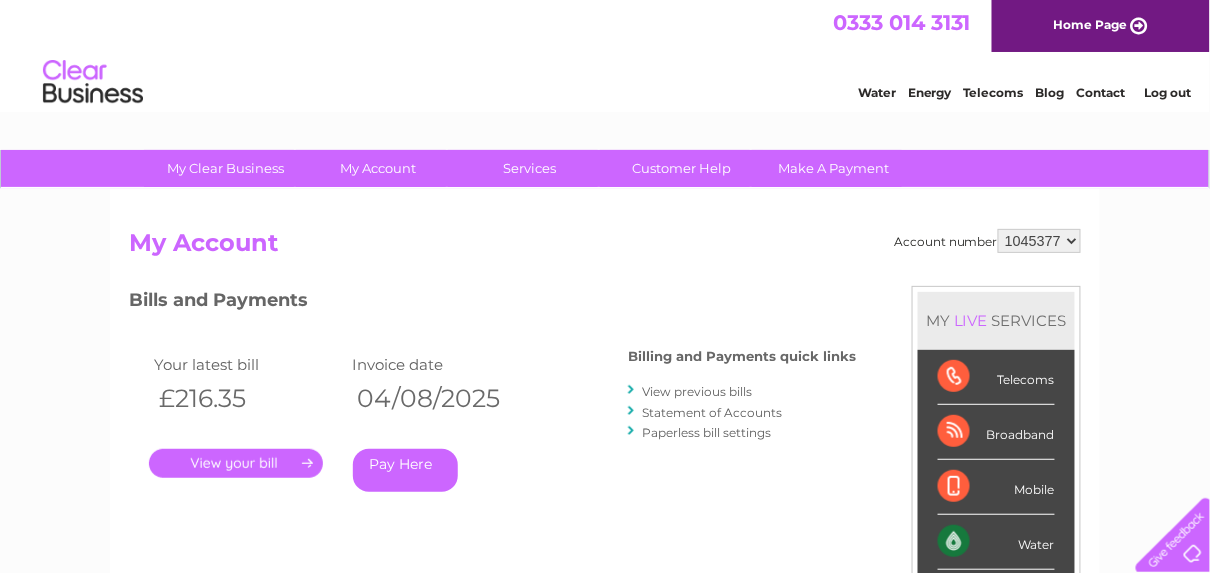 scroll, scrollTop: 0, scrollLeft: 0, axis: both 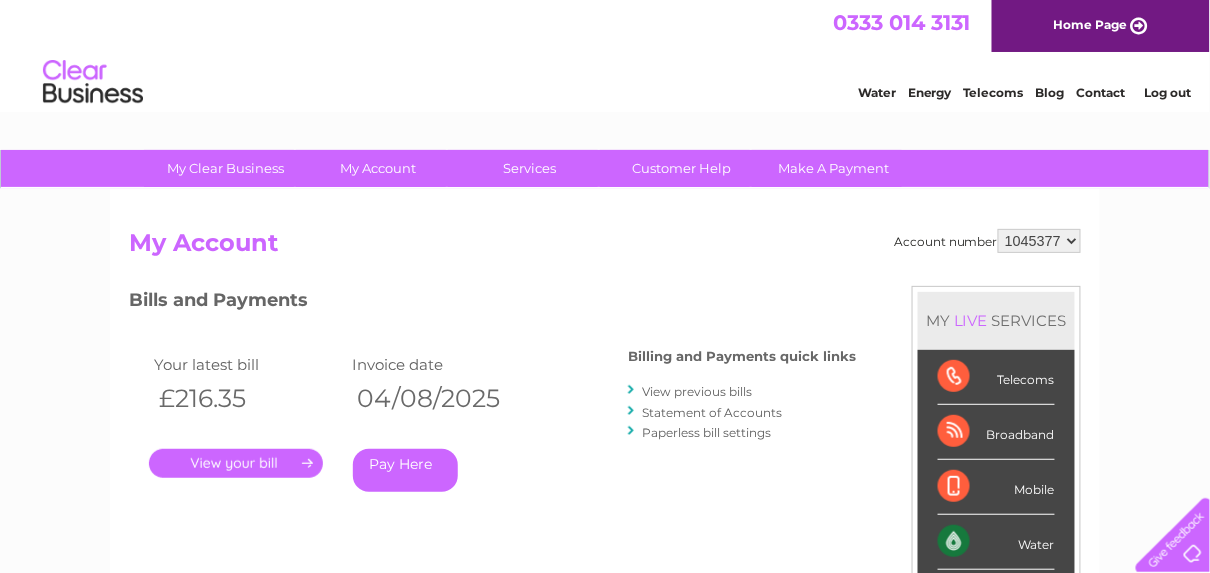 click on "." at bounding box center [236, 463] 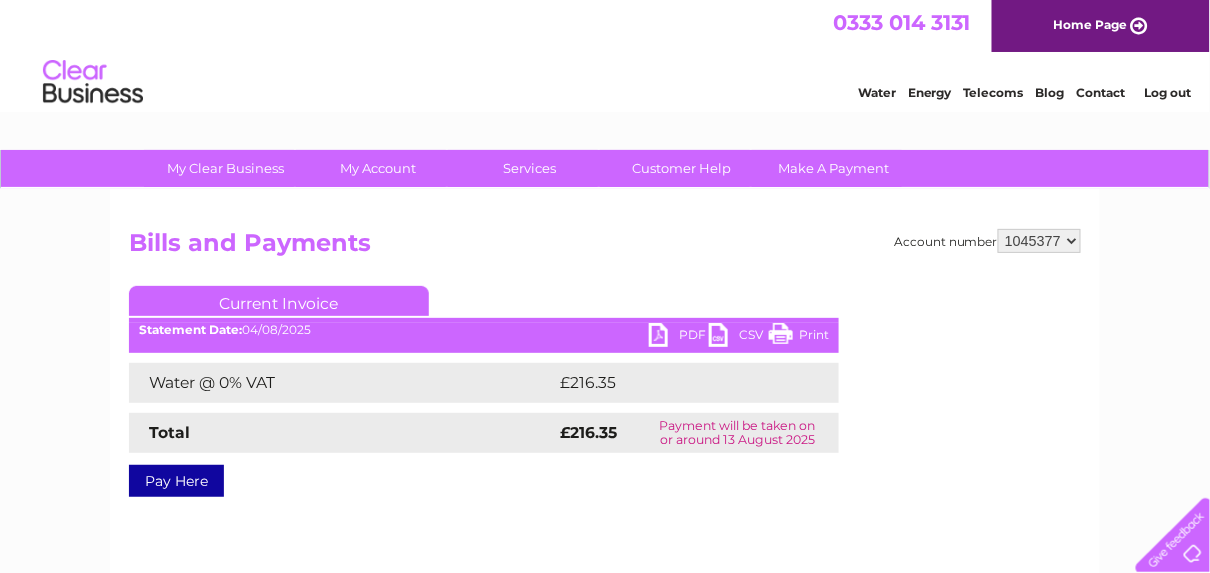 scroll, scrollTop: 0, scrollLeft: 0, axis: both 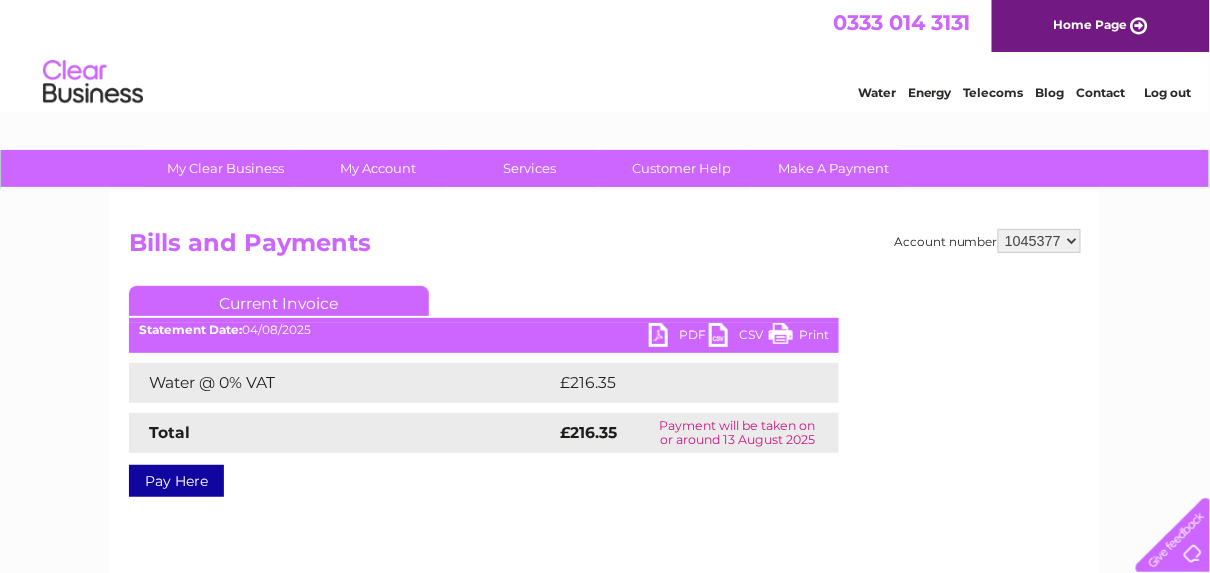 click on "PDF" at bounding box center [679, 337] 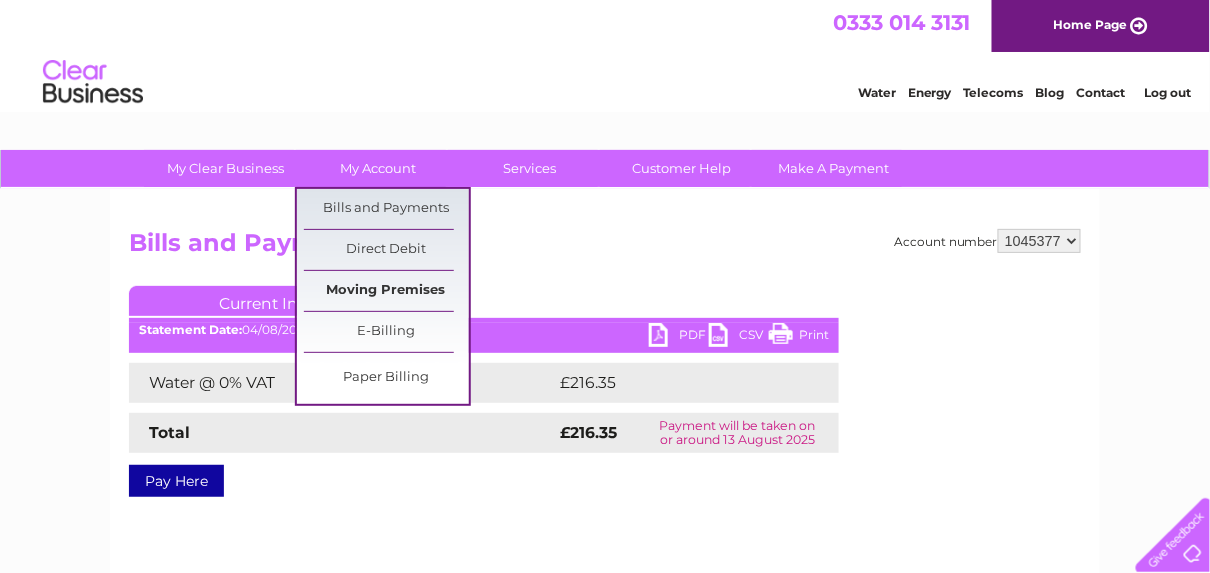 click on "Moving Premises" at bounding box center [386, 291] 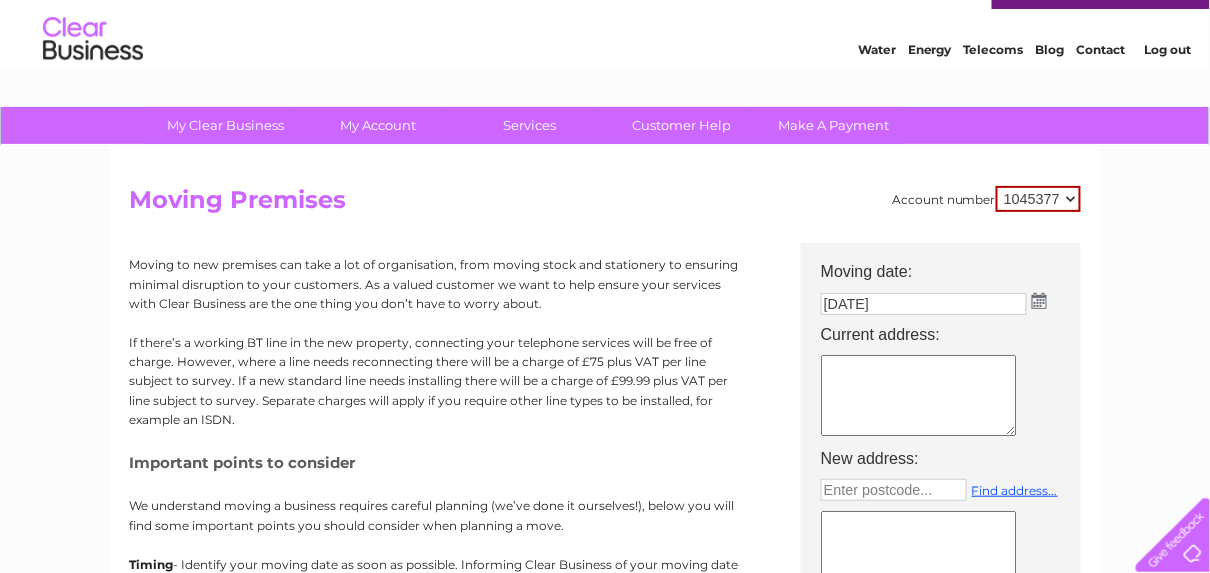 scroll, scrollTop: 0, scrollLeft: 0, axis: both 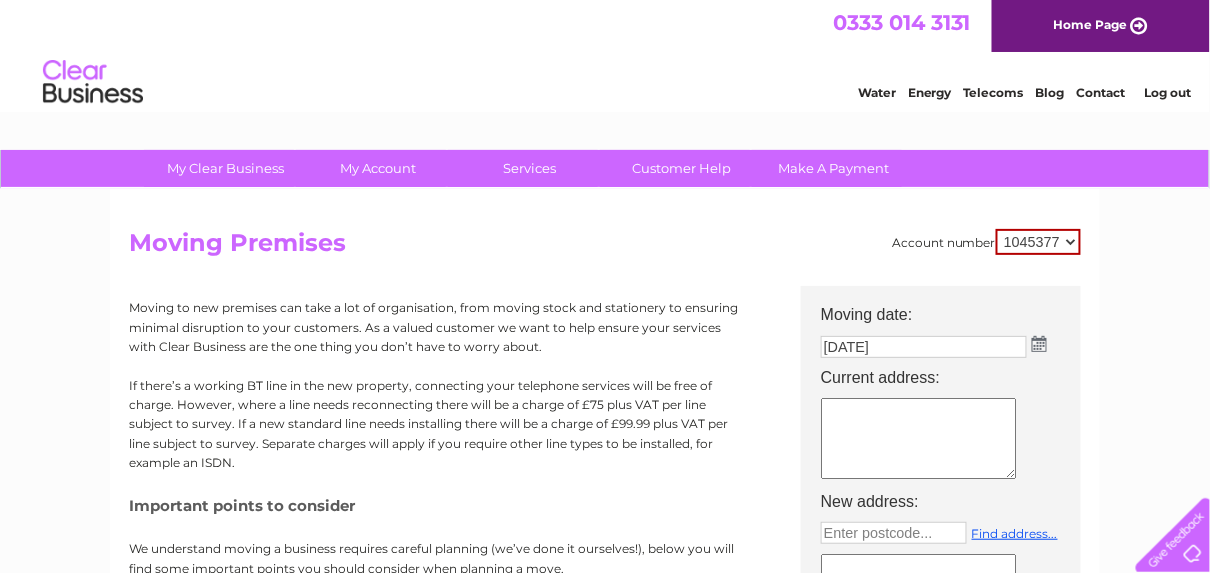 click on "Water" at bounding box center (877, 92) 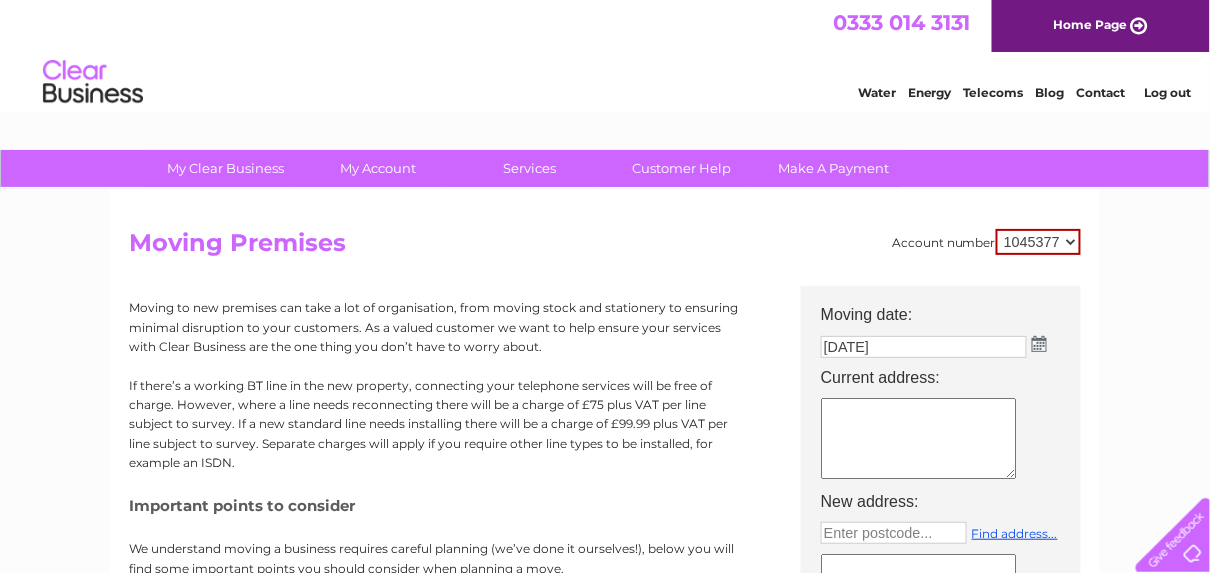scroll, scrollTop: 0, scrollLeft: 0, axis: both 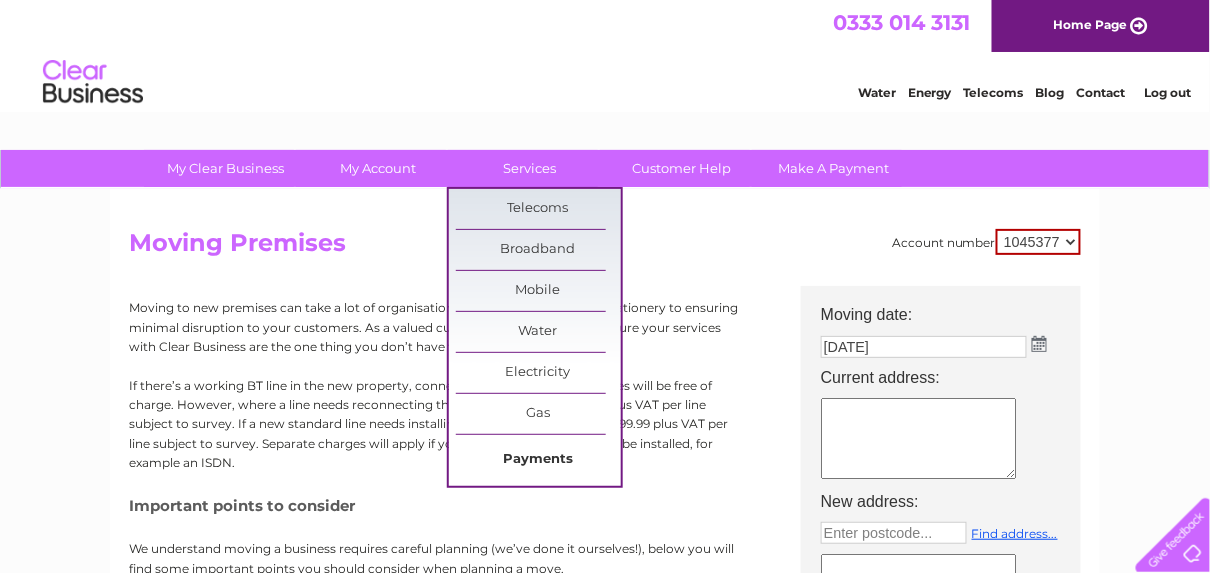 click on "Payments" at bounding box center (538, 460) 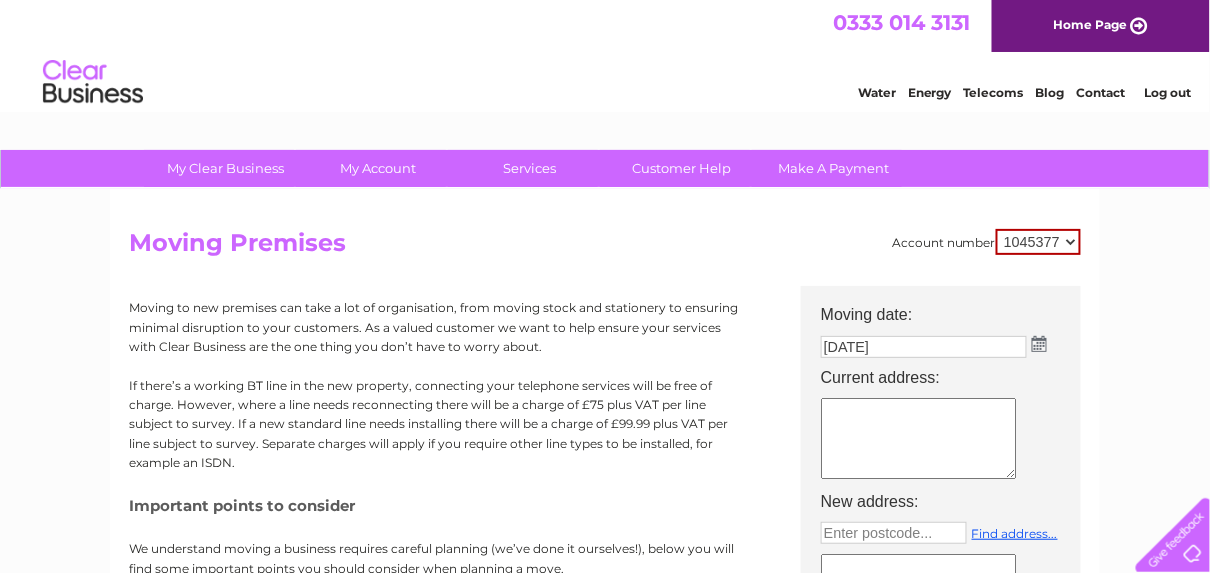 scroll, scrollTop: 0, scrollLeft: 0, axis: both 